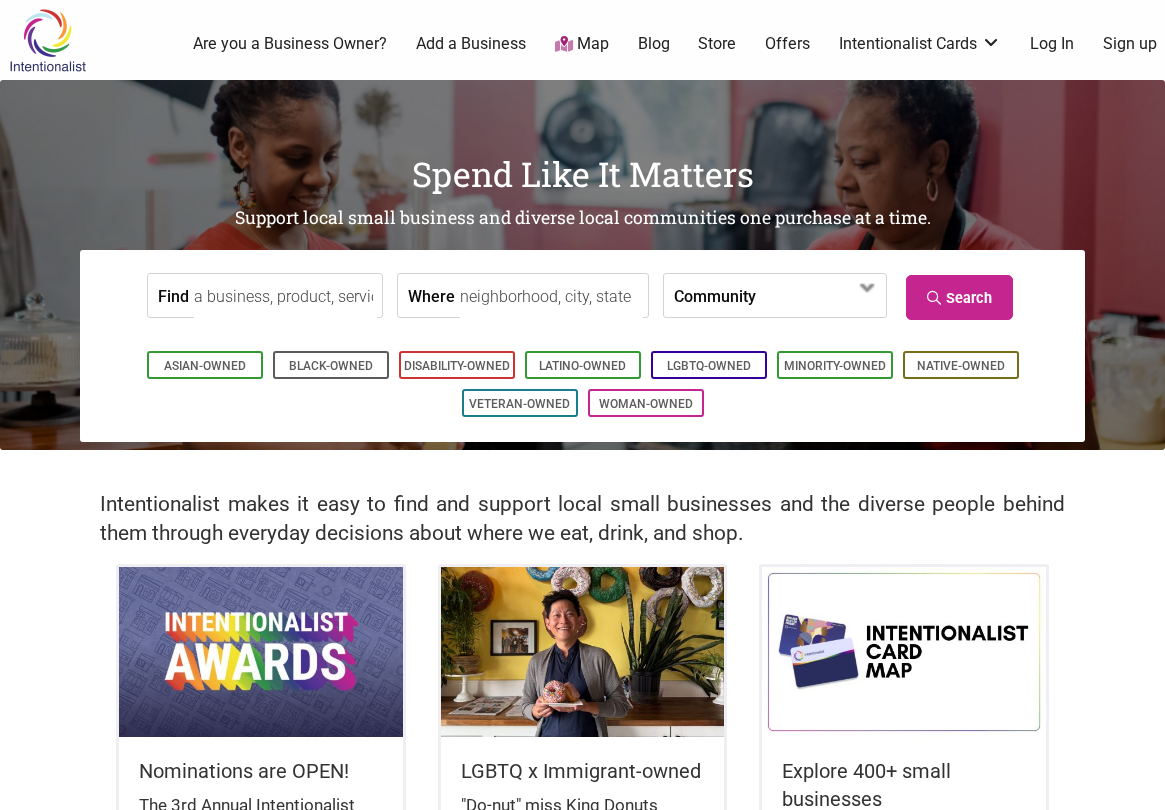 scroll, scrollTop: 0, scrollLeft: 0, axis: both 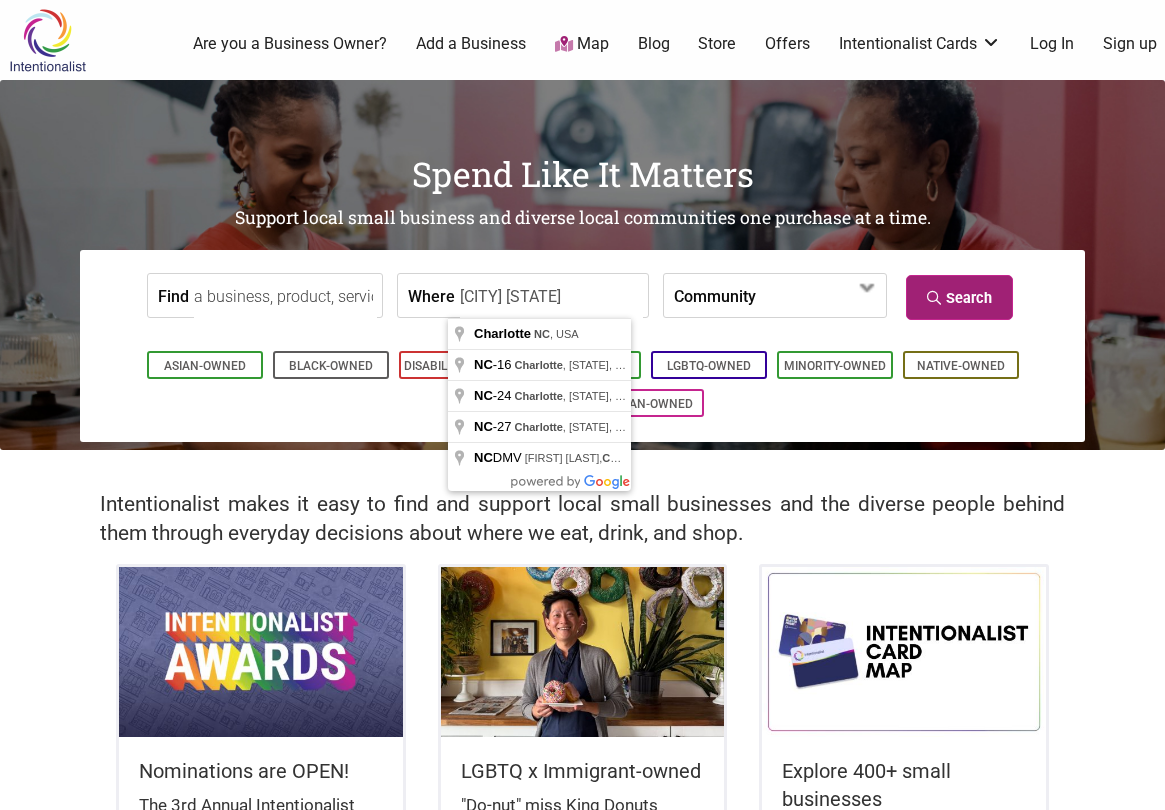 type on "Charlotte NC" 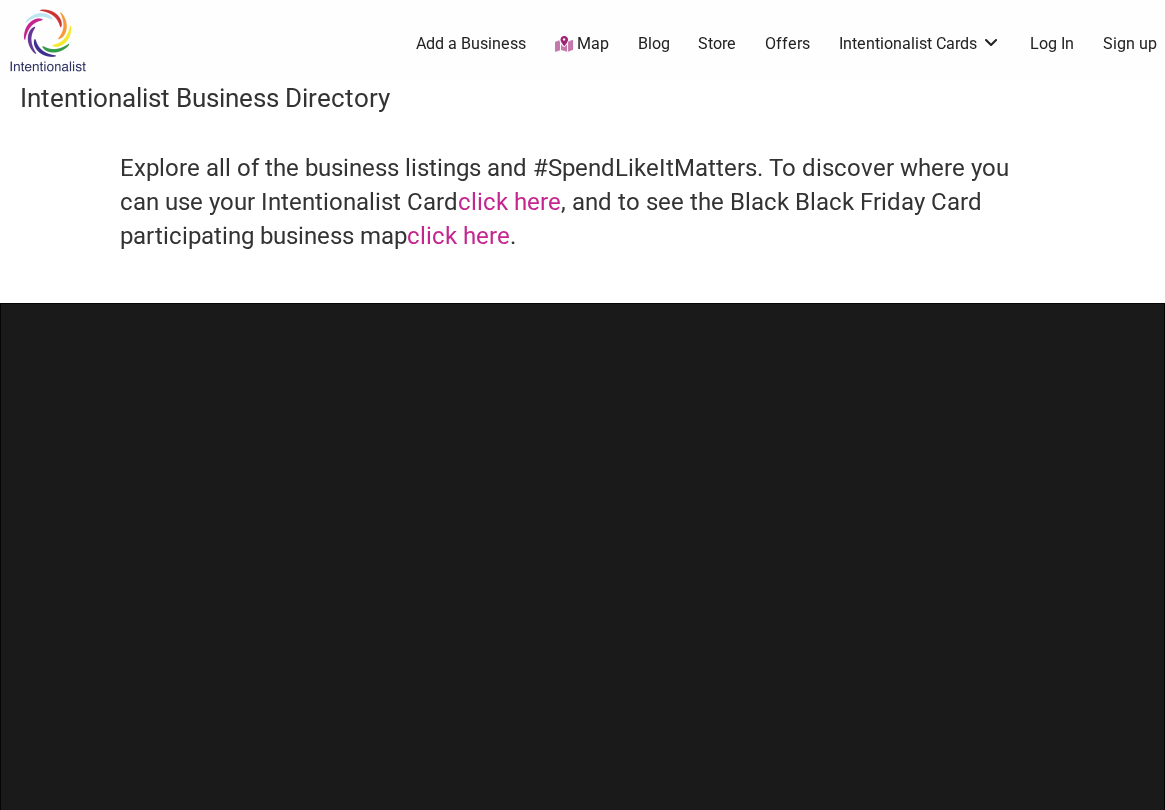 scroll, scrollTop: 0, scrollLeft: 0, axis: both 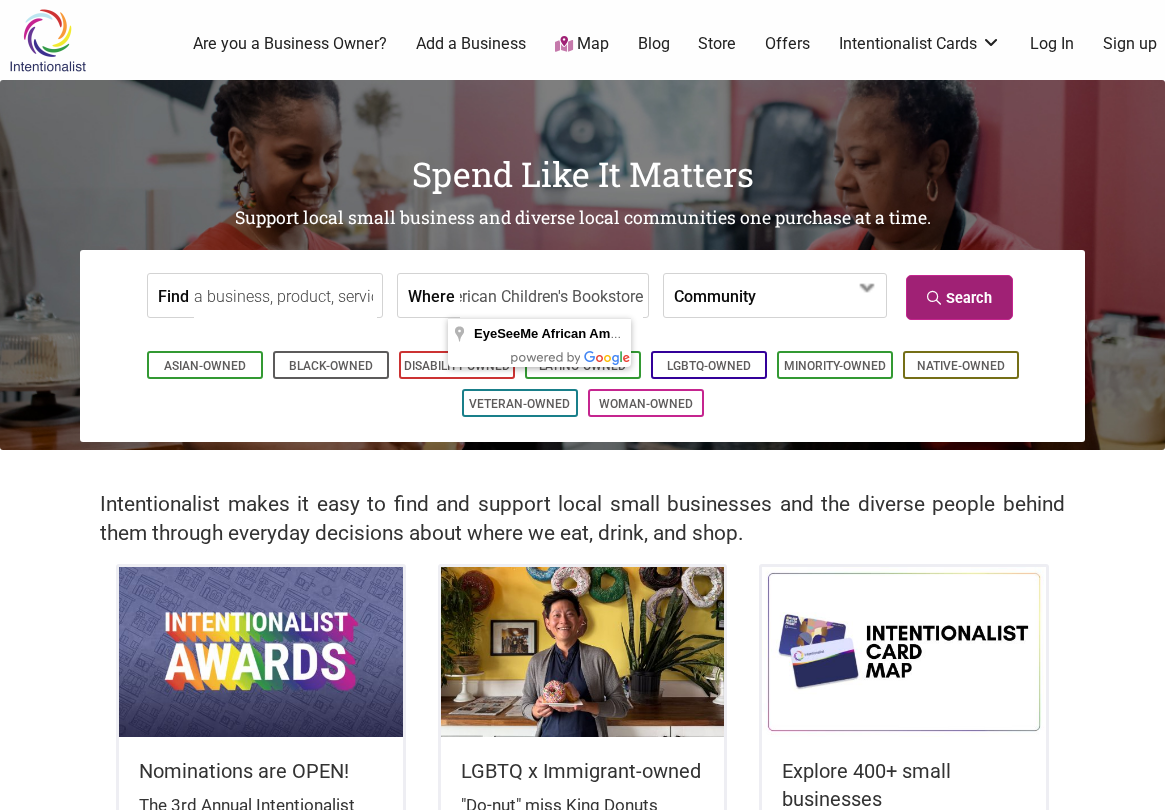 type on "EyeSeeMe African American Children's Bookstore" 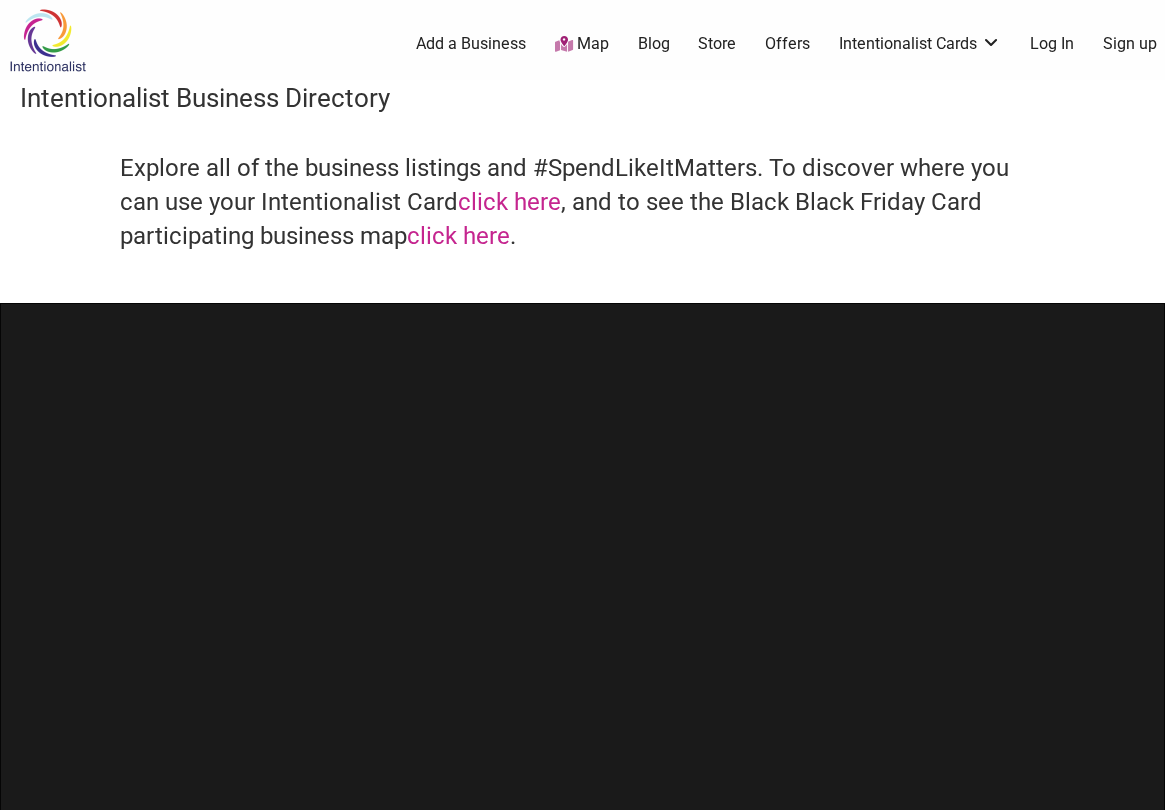 scroll, scrollTop: 0, scrollLeft: 0, axis: both 